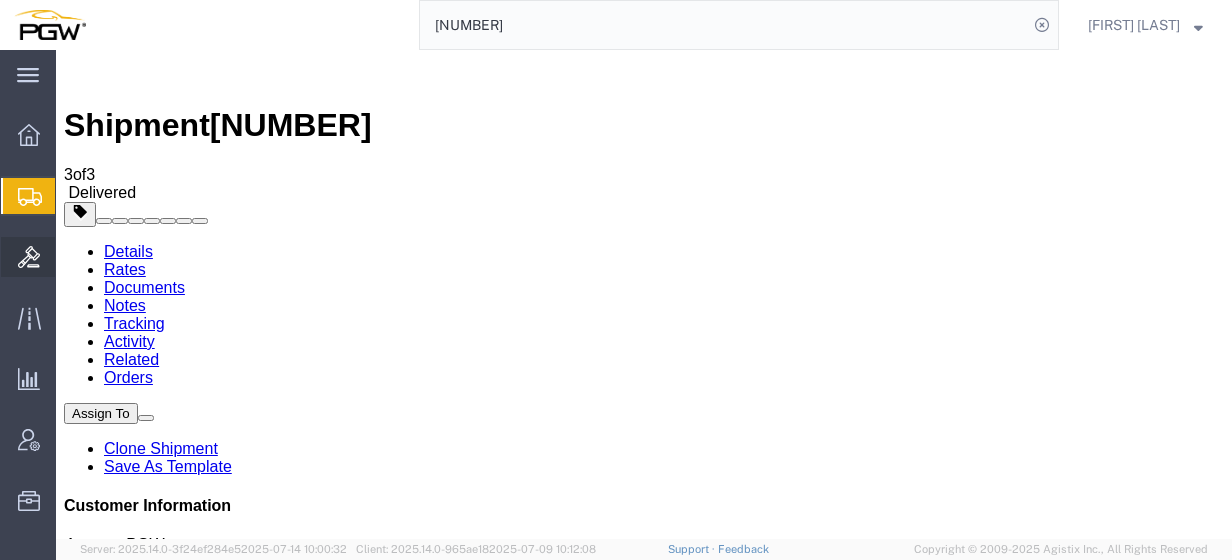 scroll, scrollTop: 0, scrollLeft: 0, axis: both 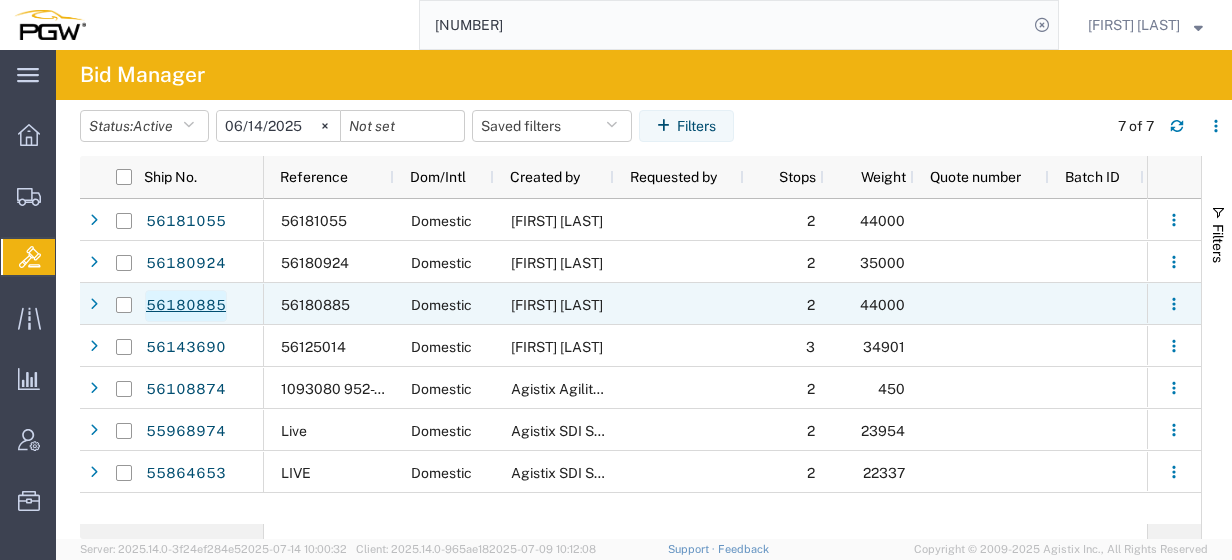 click on "56180885" 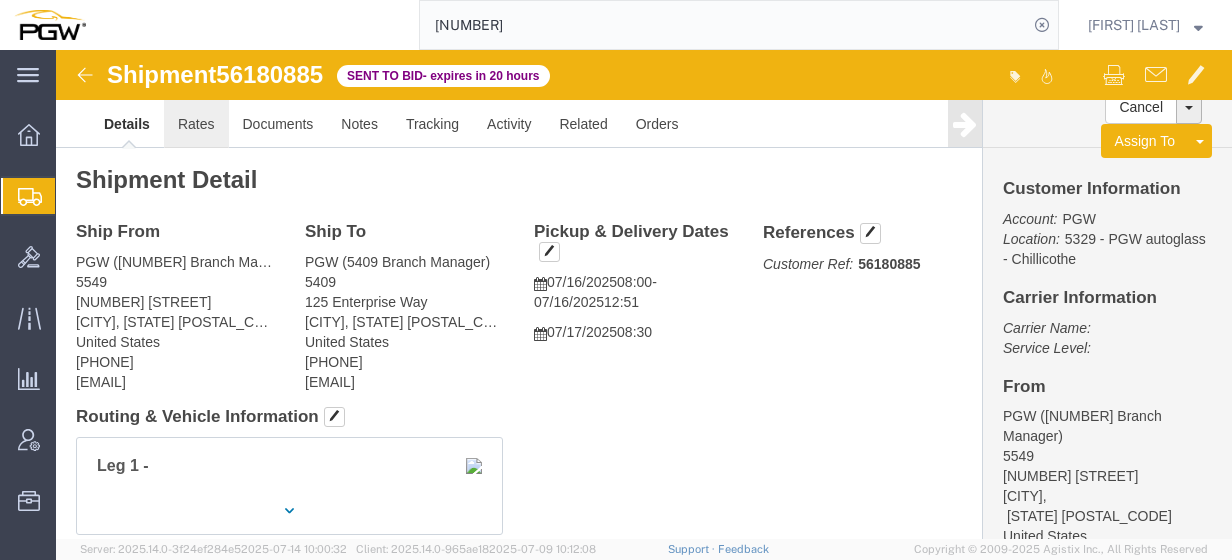 click on "Rates" 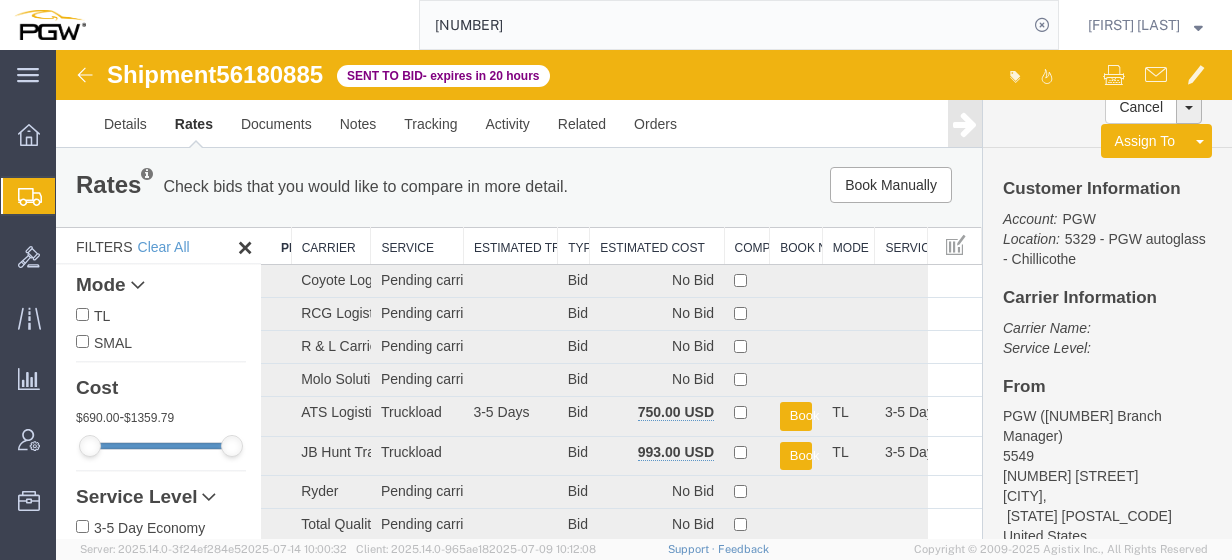click on "Estimated Cost" at bounding box center [657, 246] 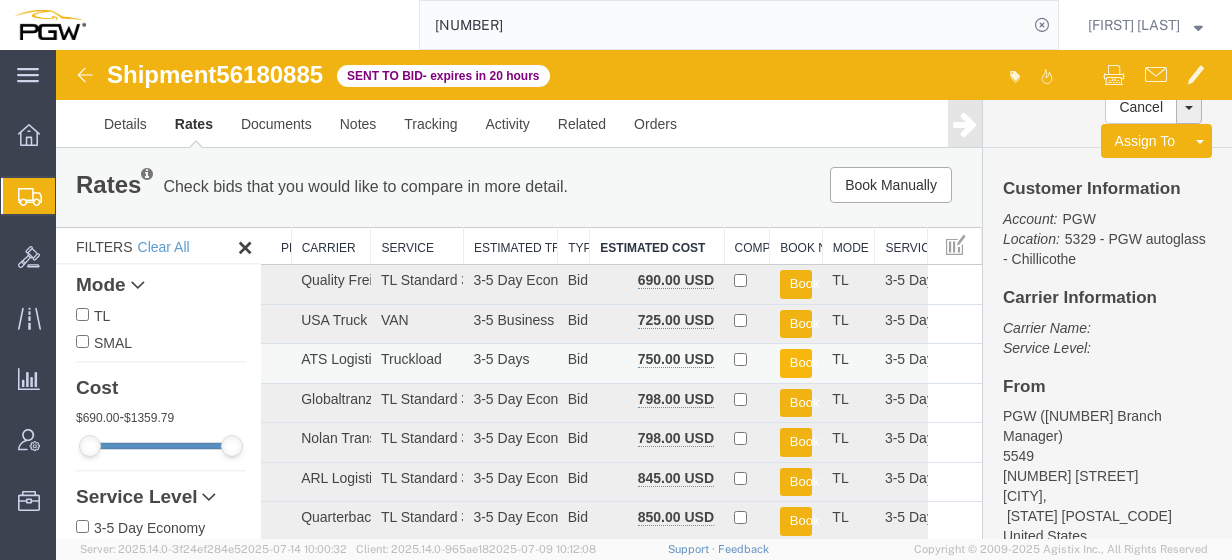 click on "Book" at bounding box center [796, 363] 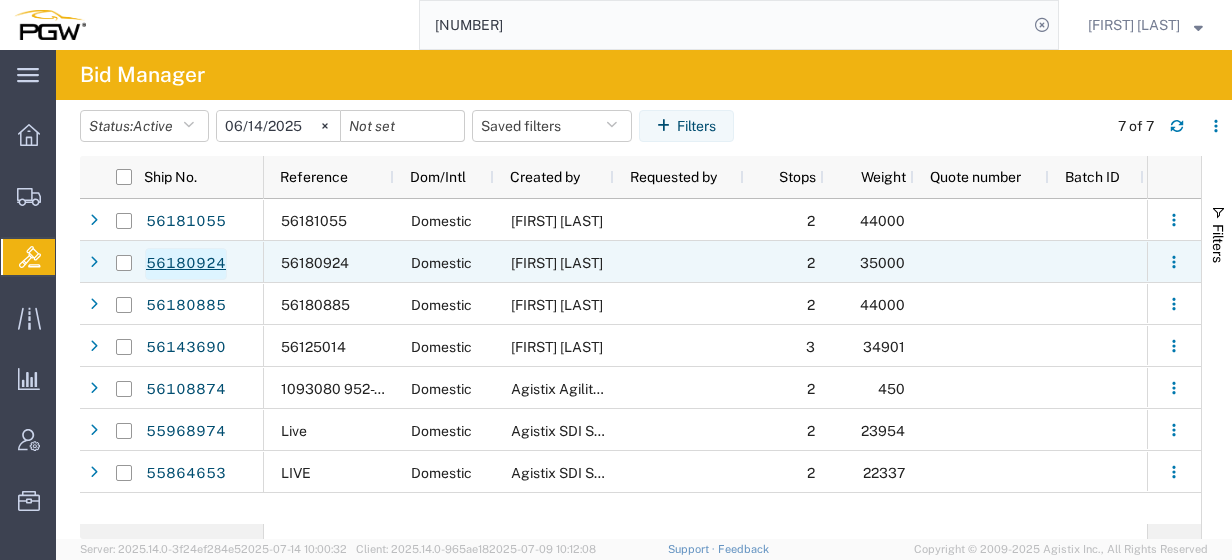 click on "56180924" 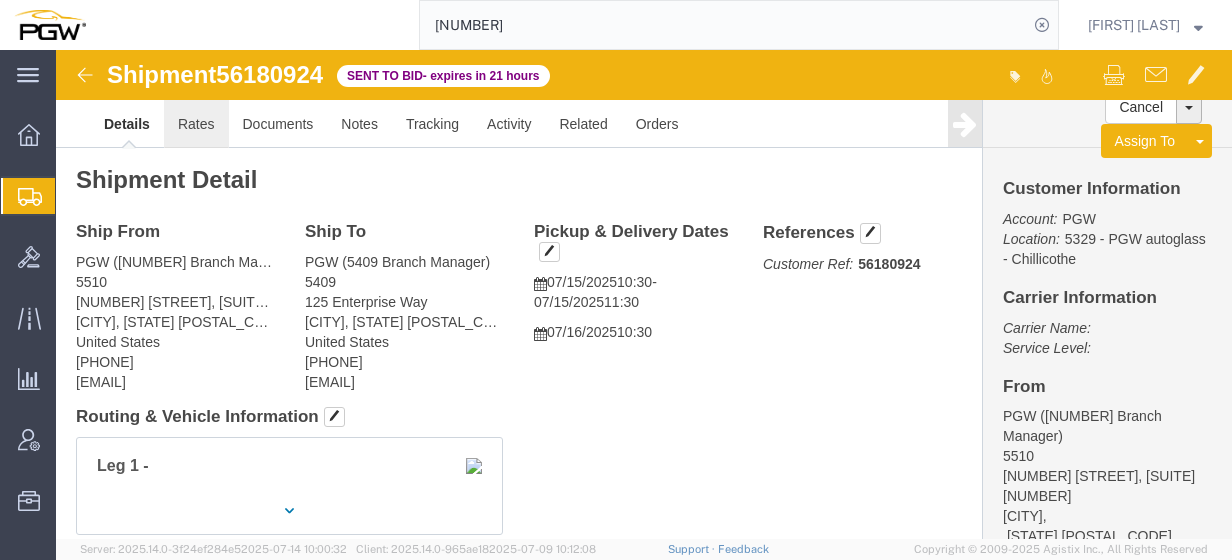 click on "Rates" 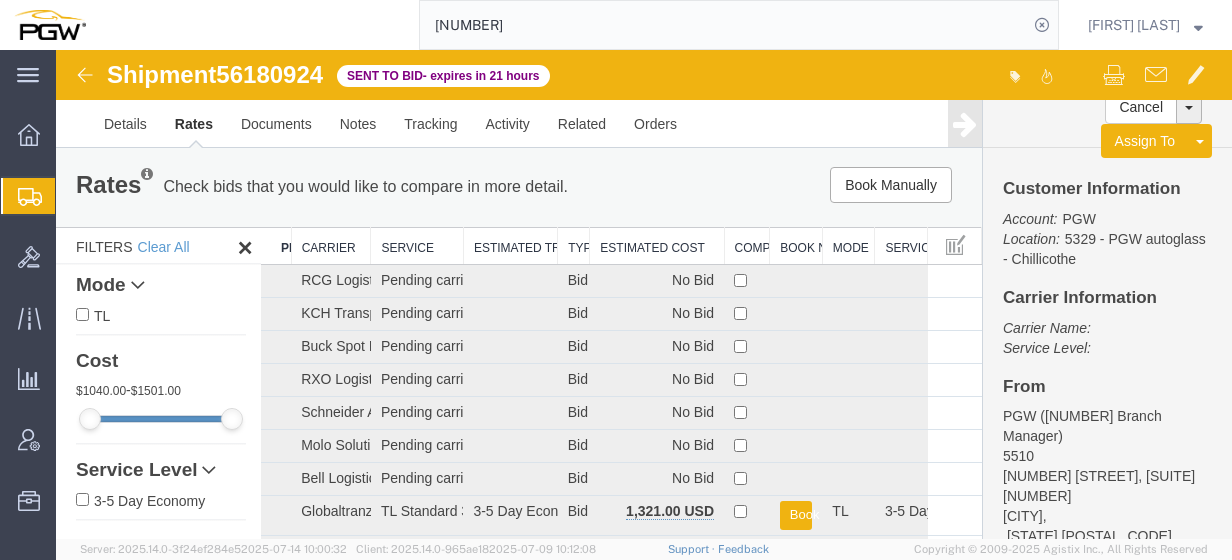 click on "Estimated Cost" at bounding box center (657, 246) 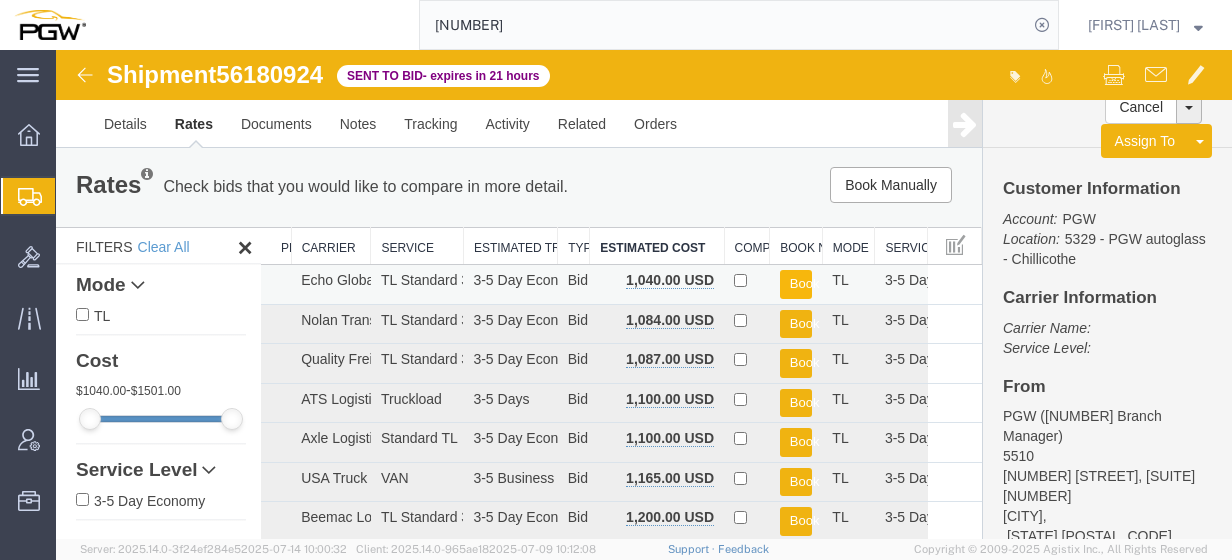 click on "Book" at bounding box center (796, 284) 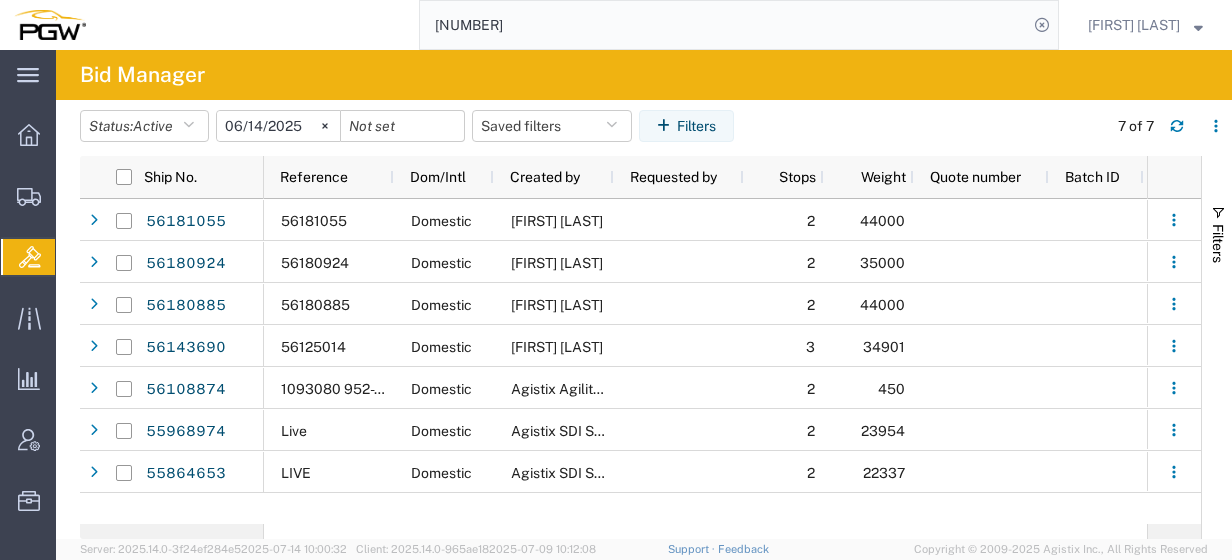 scroll, scrollTop: 0, scrollLeft: 534, axis: horizontal 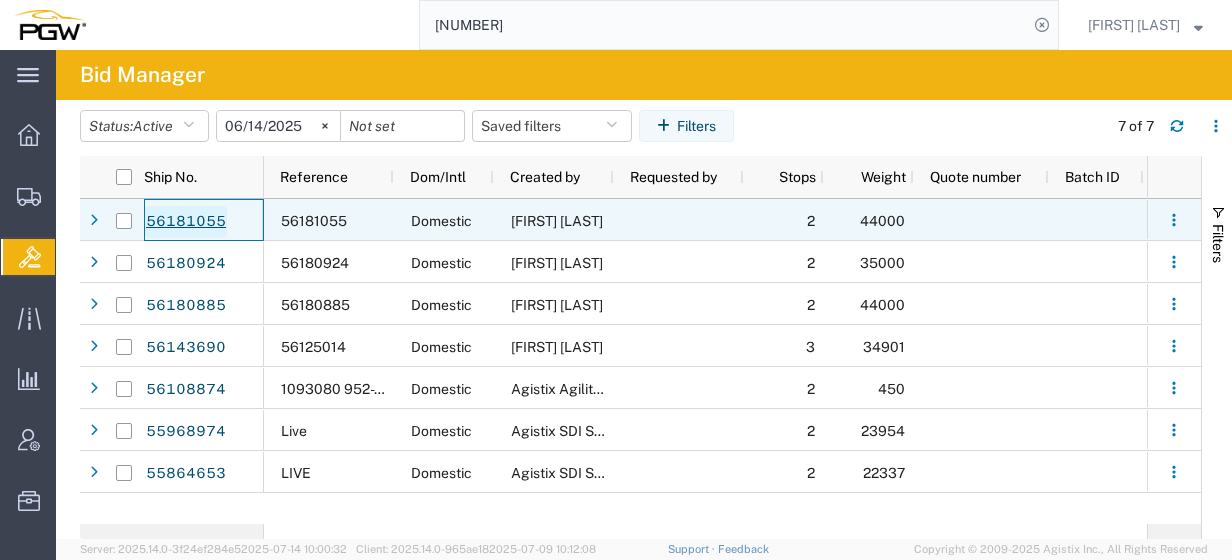 click on "56181055" 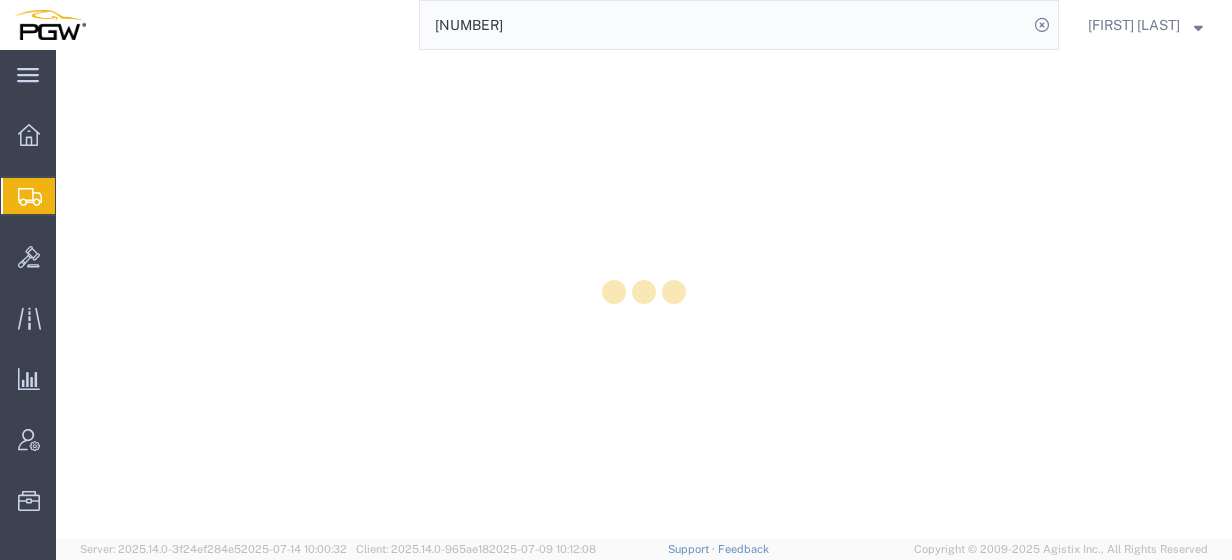 scroll, scrollTop: 0, scrollLeft: 0, axis: both 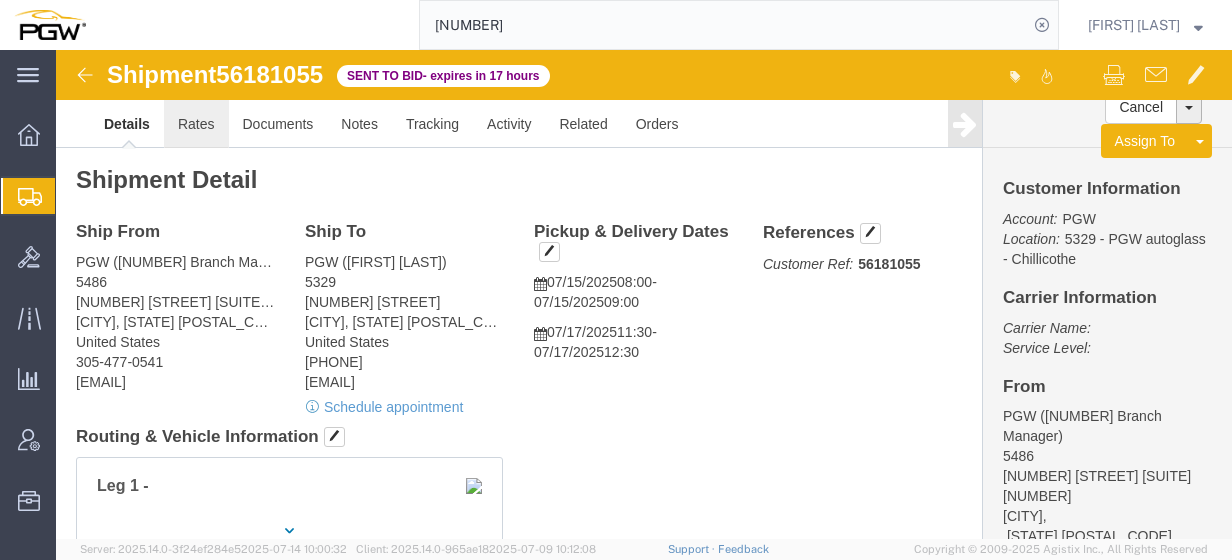 click on "Rates" 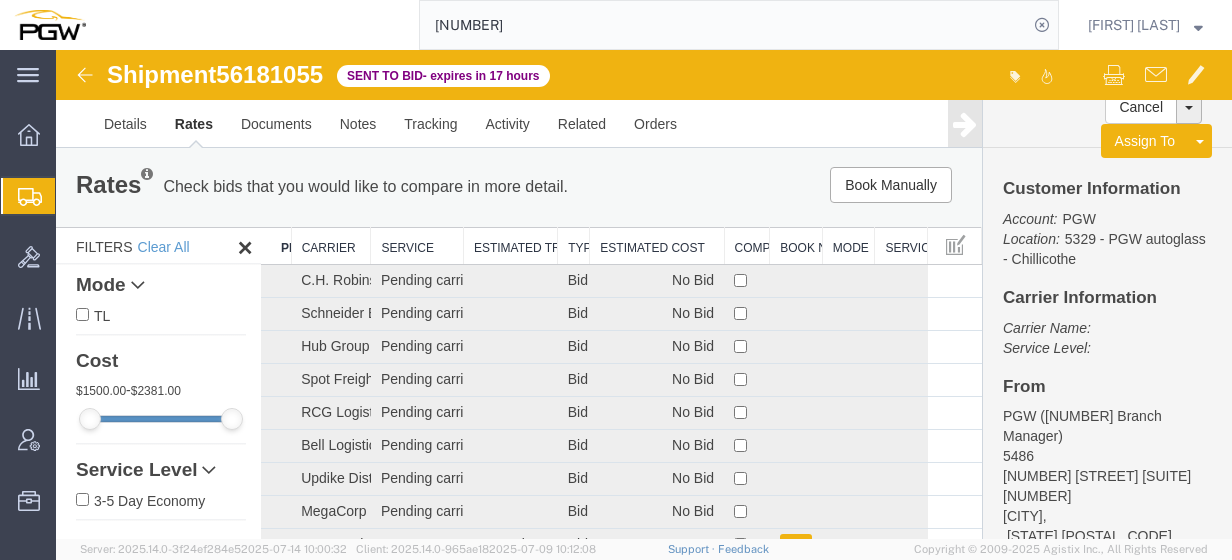 click on "Estimated Cost" at bounding box center [657, 246] 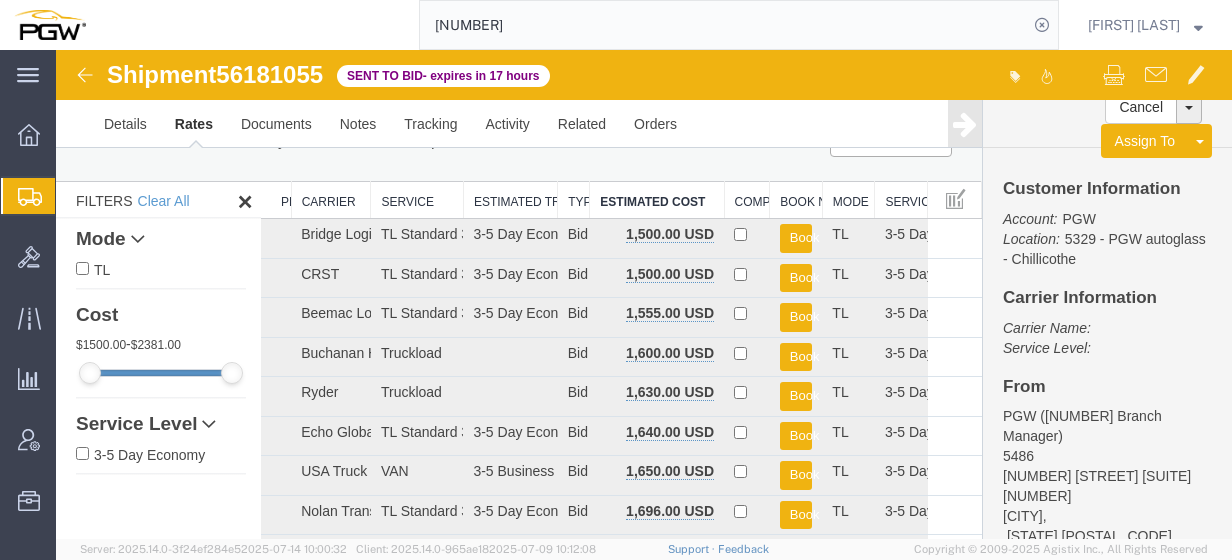 scroll, scrollTop: 0, scrollLeft: 0, axis: both 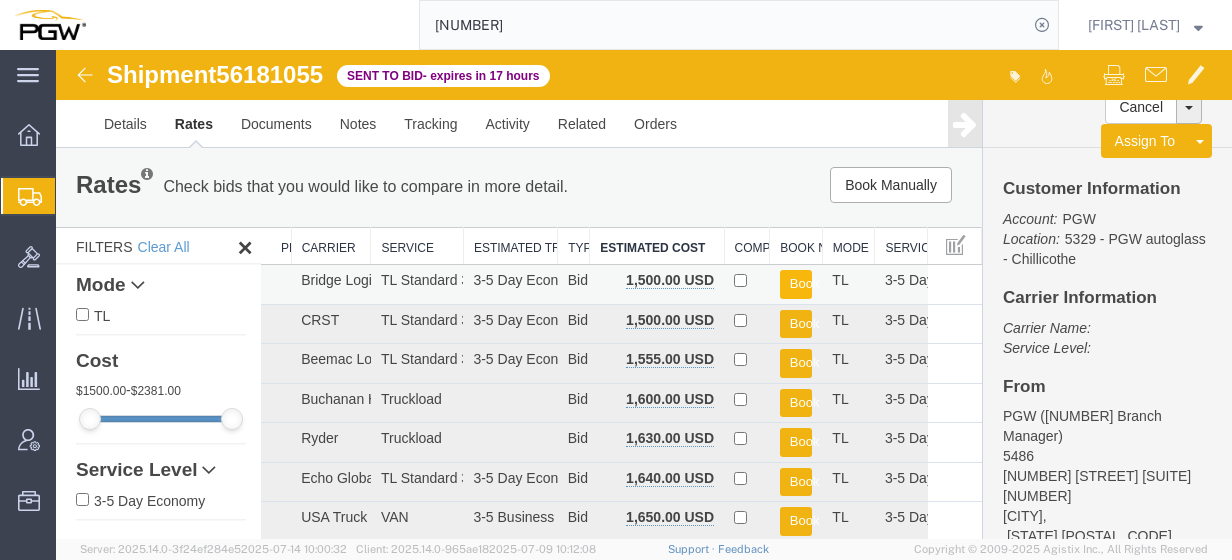 click on "Book" at bounding box center [796, 284] 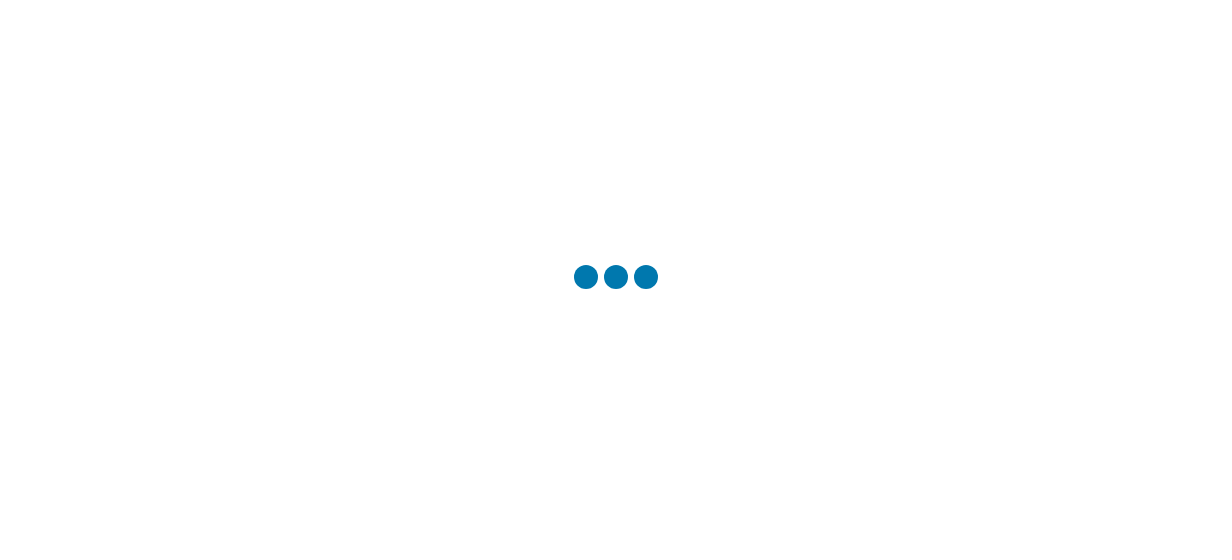 scroll, scrollTop: 0, scrollLeft: 0, axis: both 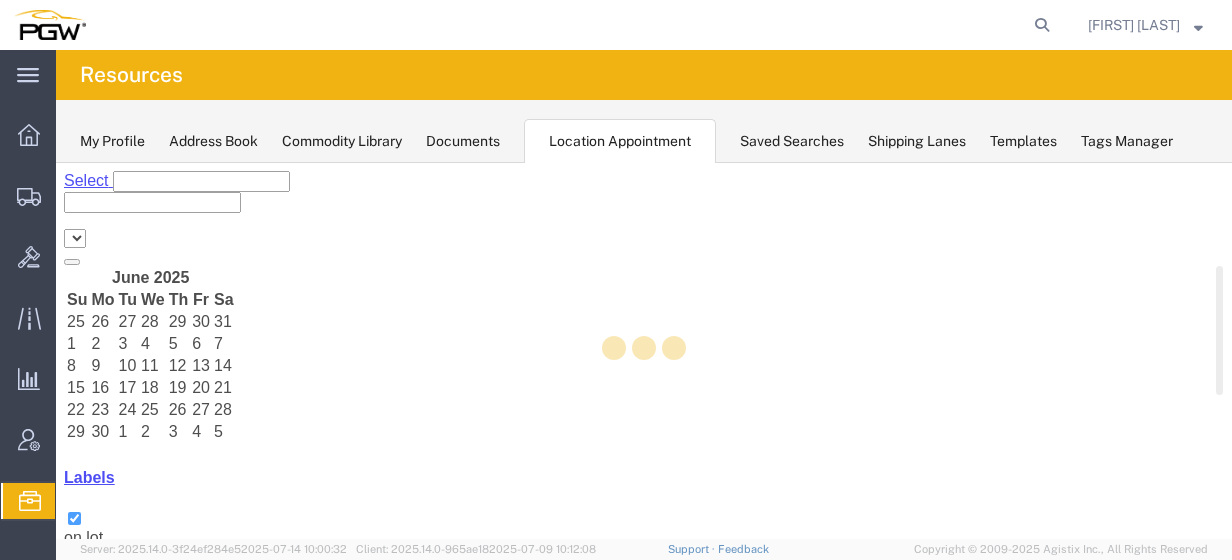 select on "28253" 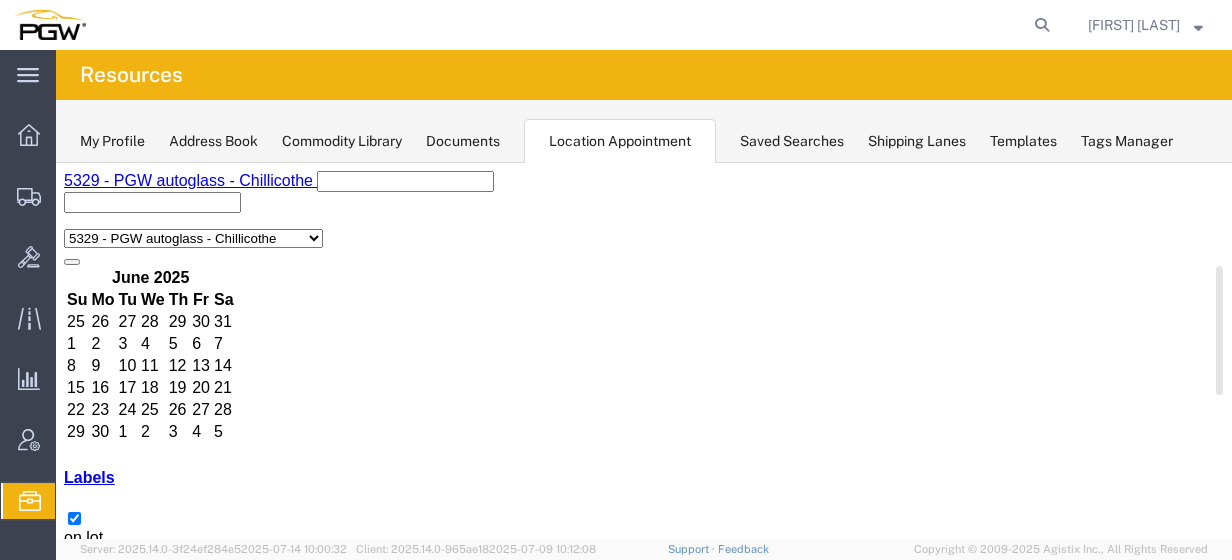 click on "[FIRST] [LAST]" 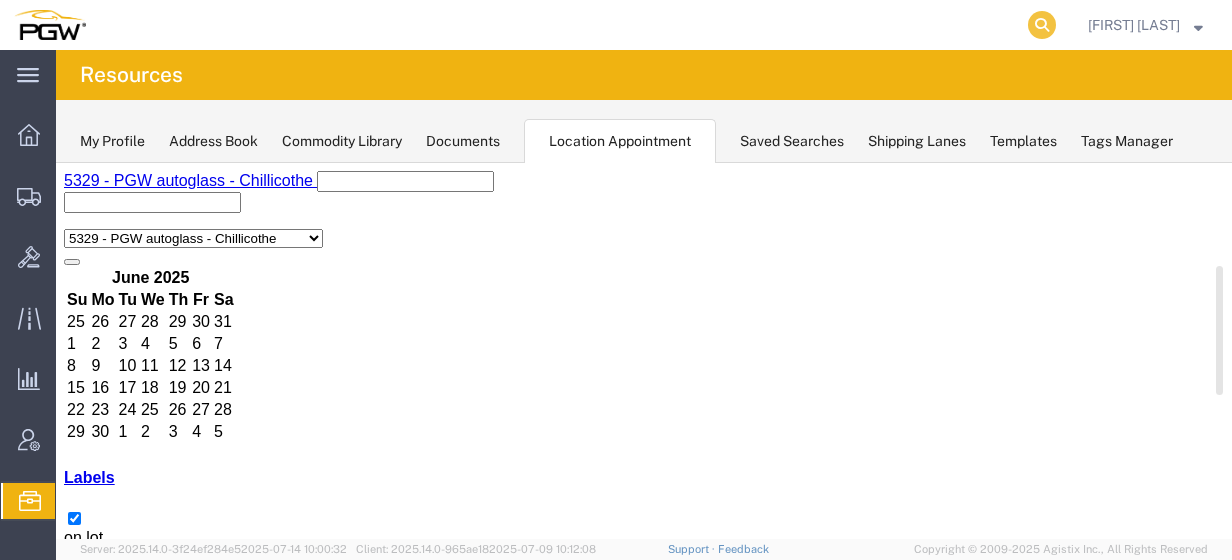 click 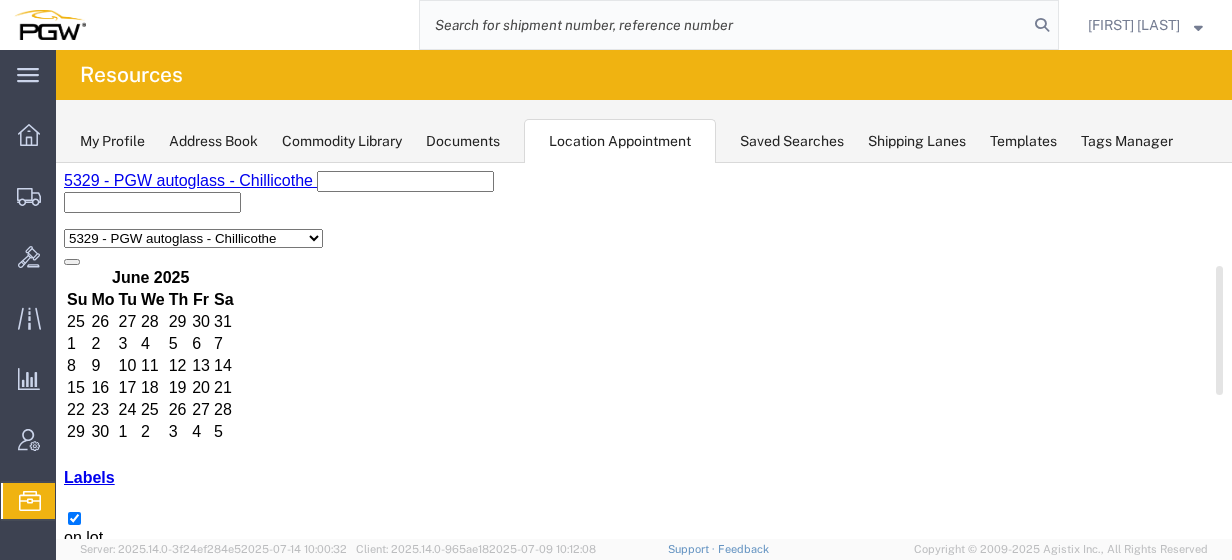 paste on "56178760" 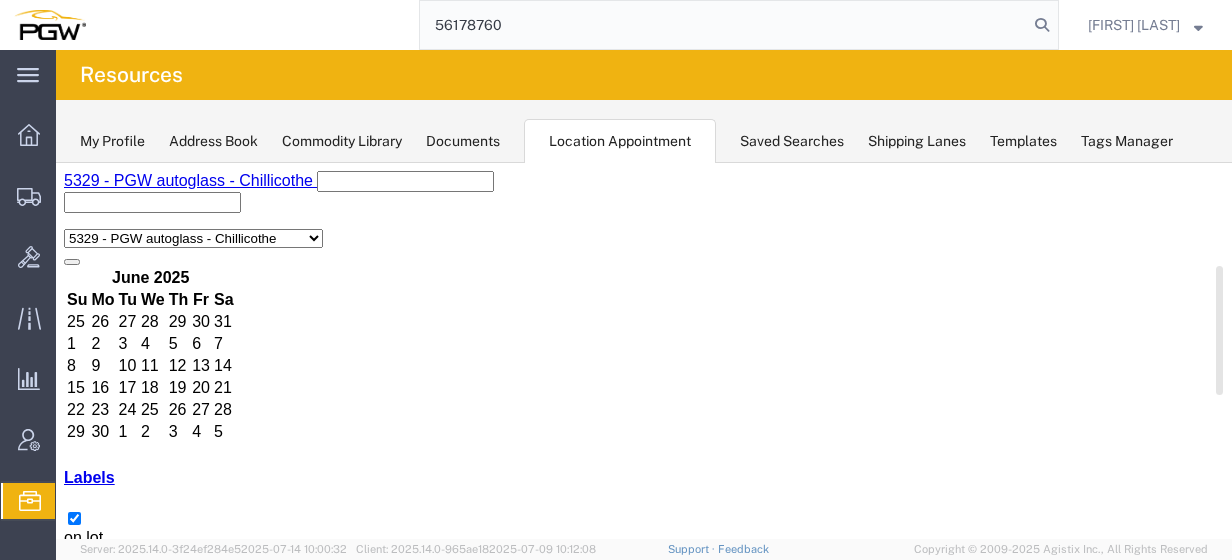 type on "56178760" 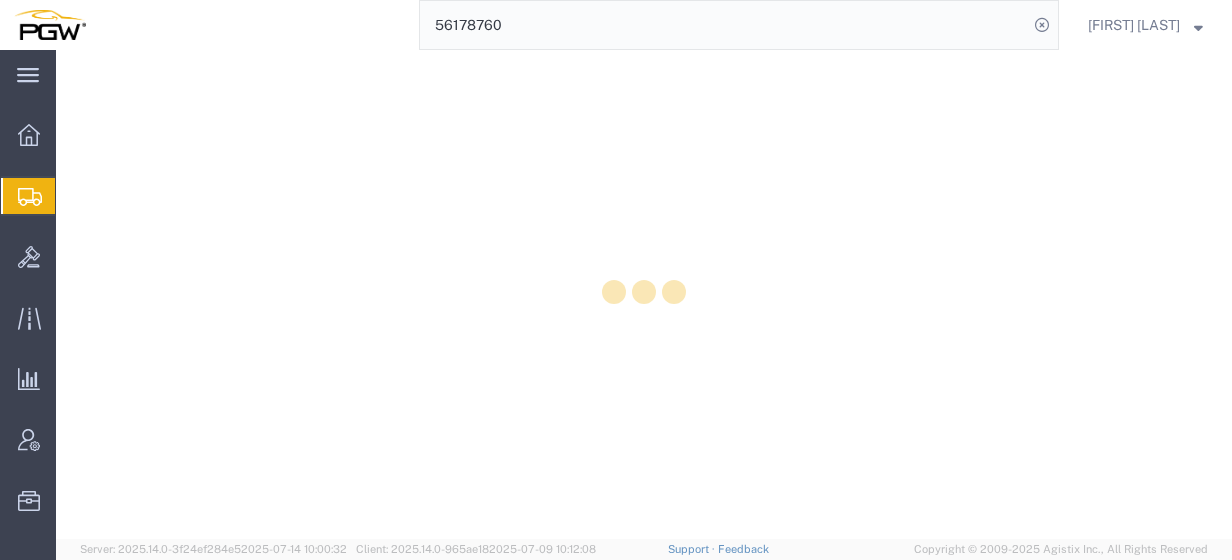 scroll, scrollTop: 0, scrollLeft: 0, axis: both 